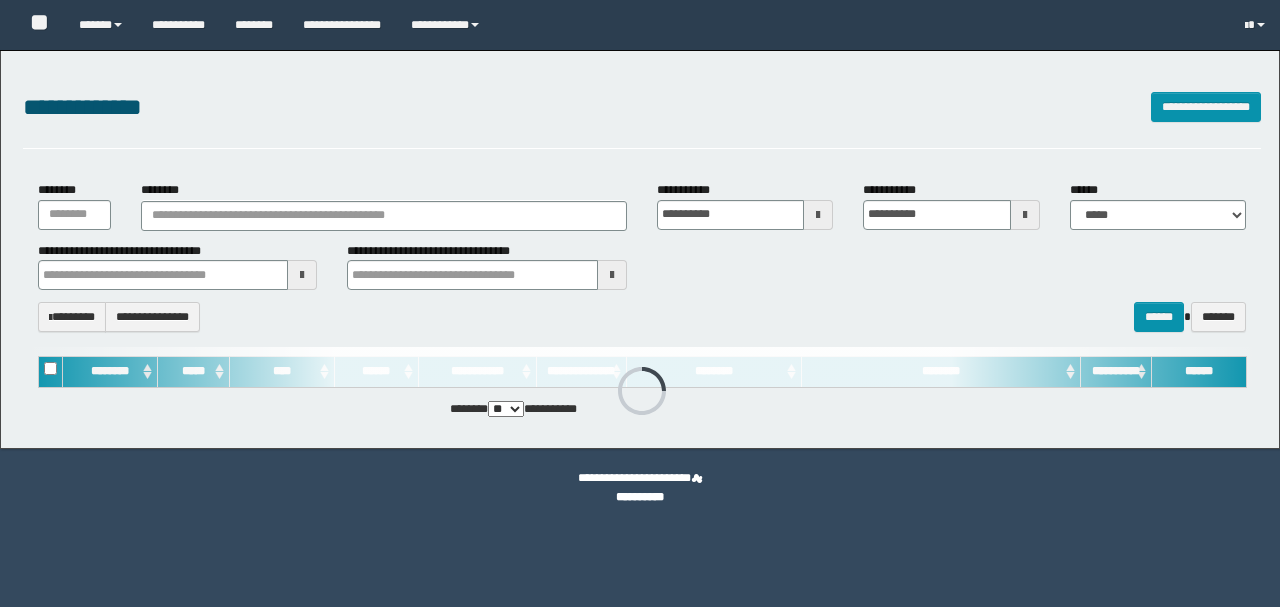 scroll, scrollTop: 0, scrollLeft: 0, axis: both 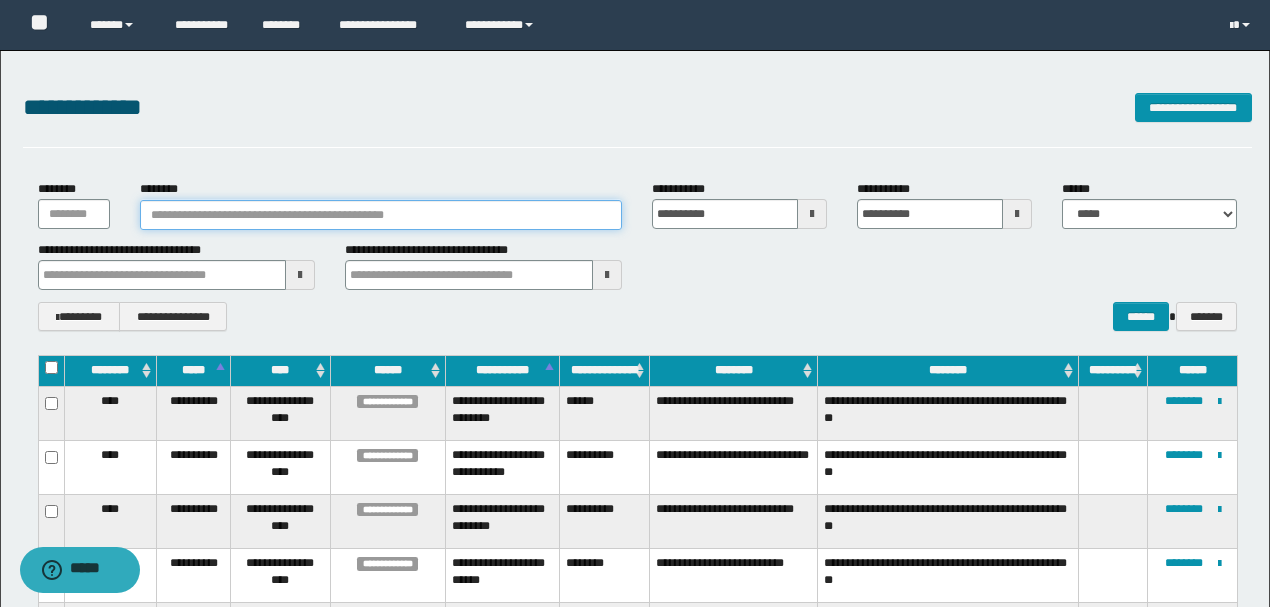 click on "********" at bounding box center [381, 215] 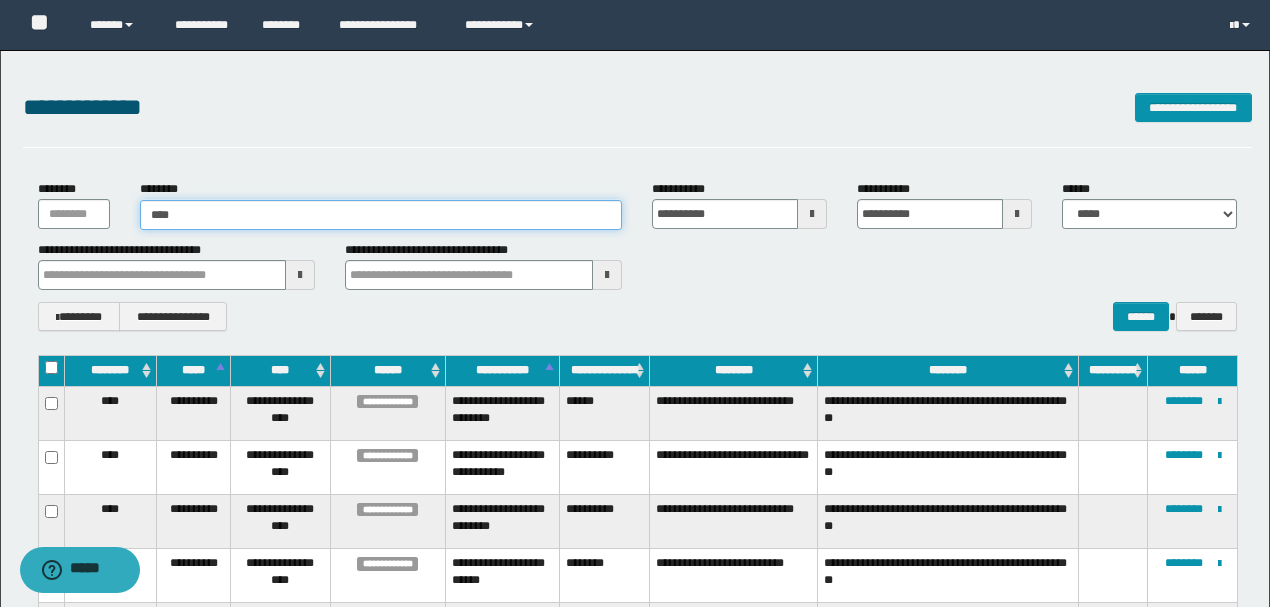 type on "*****" 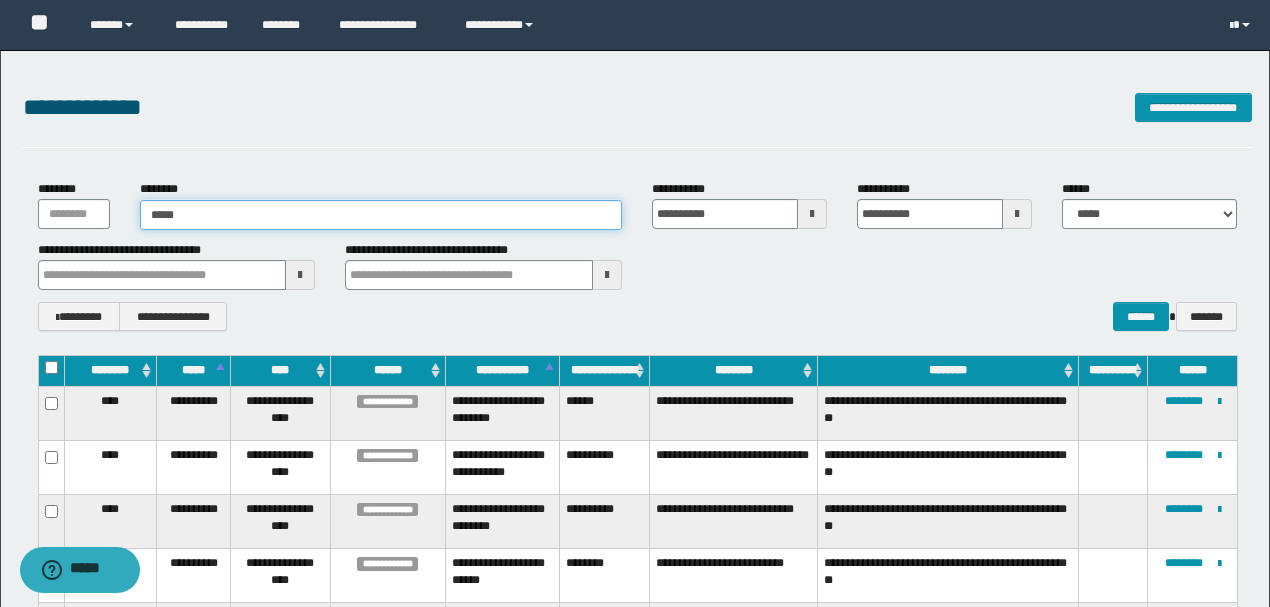 type on "*****" 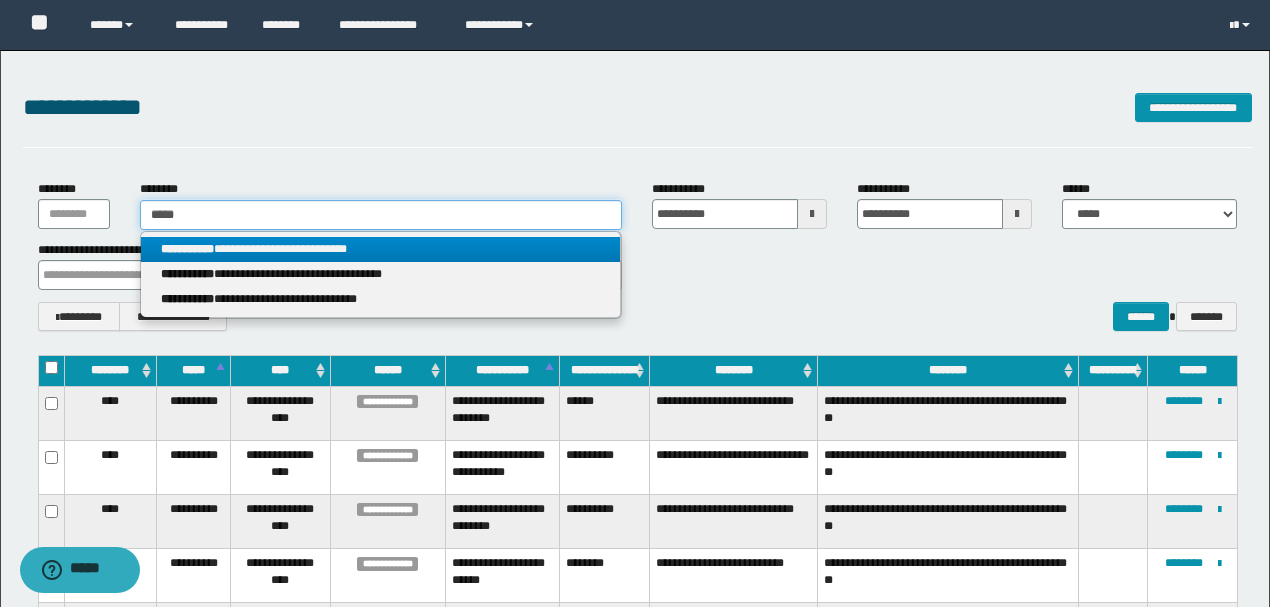 type on "*****" 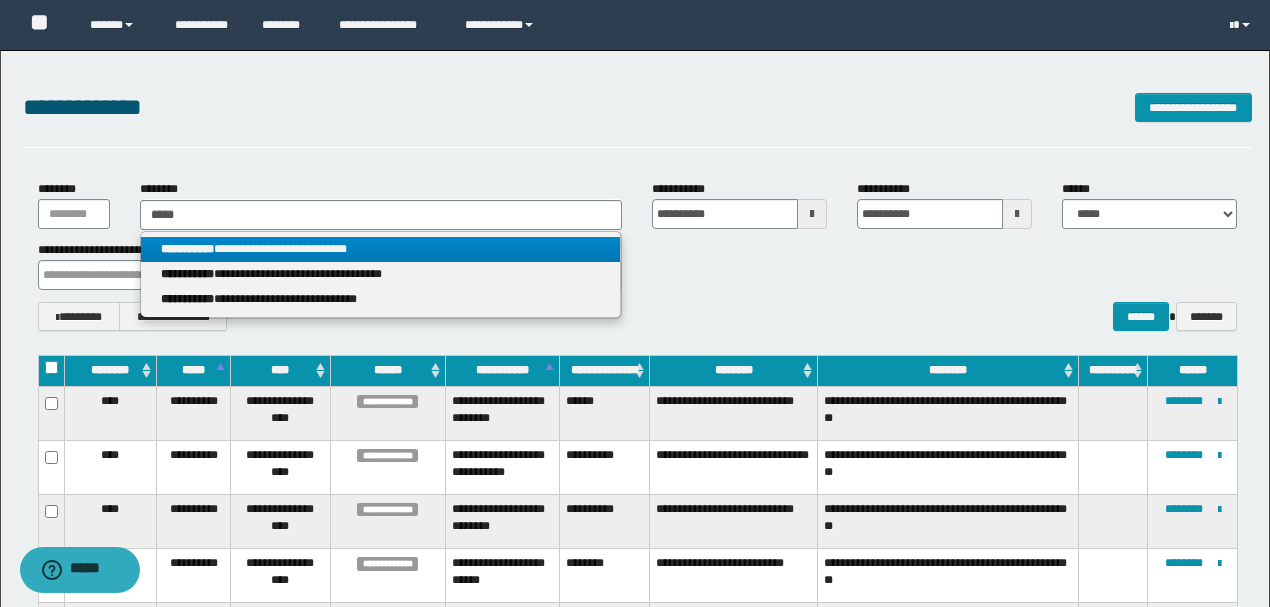click on "**********" at bounding box center (380, 249) 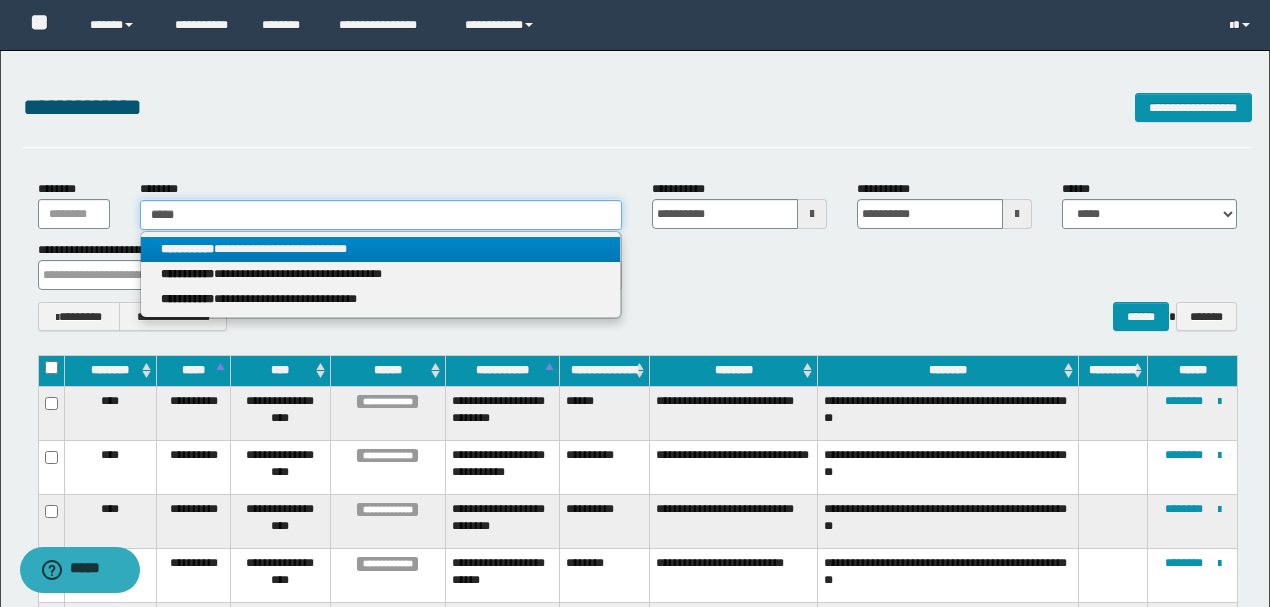 type 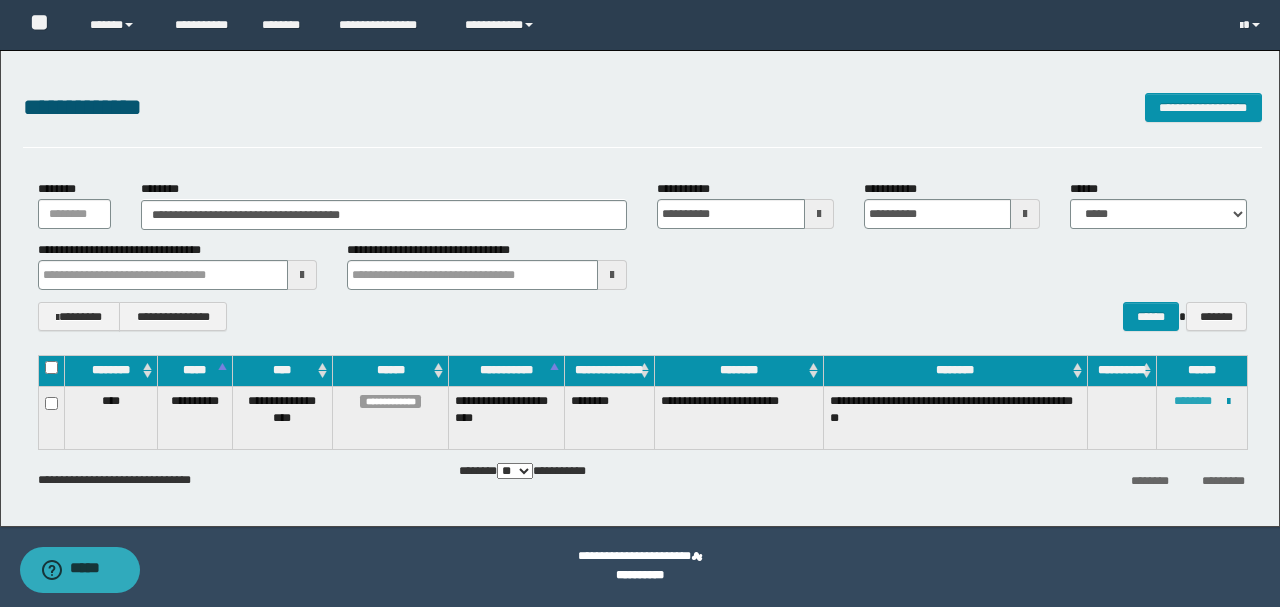 click on "********" at bounding box center [1193, 401] 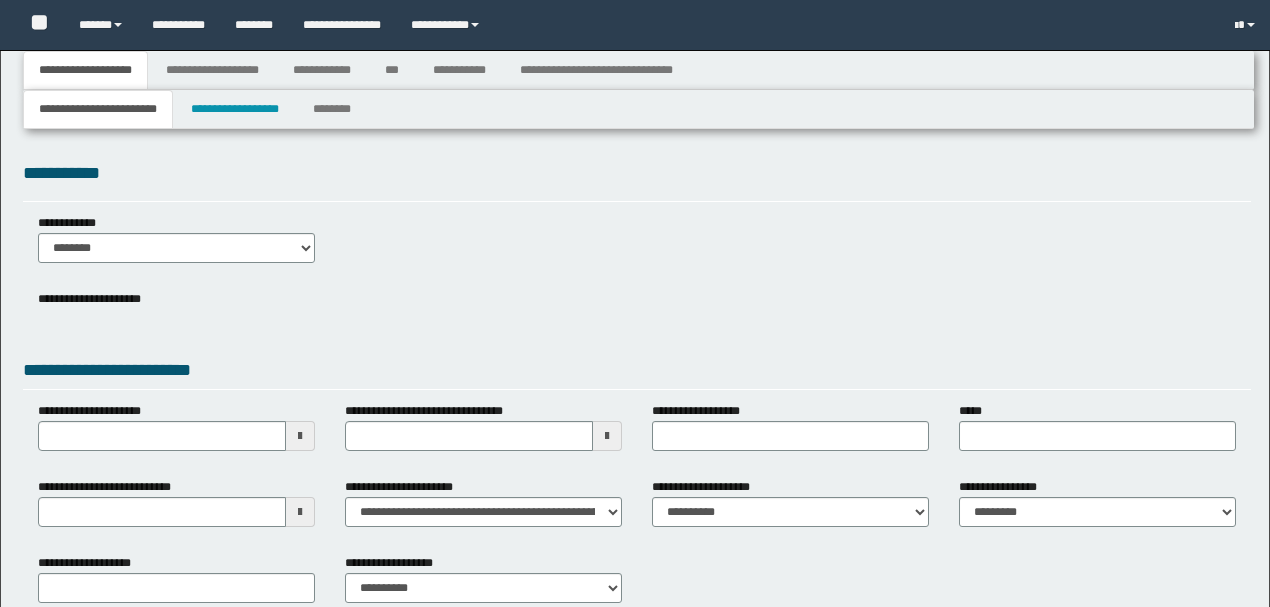 type 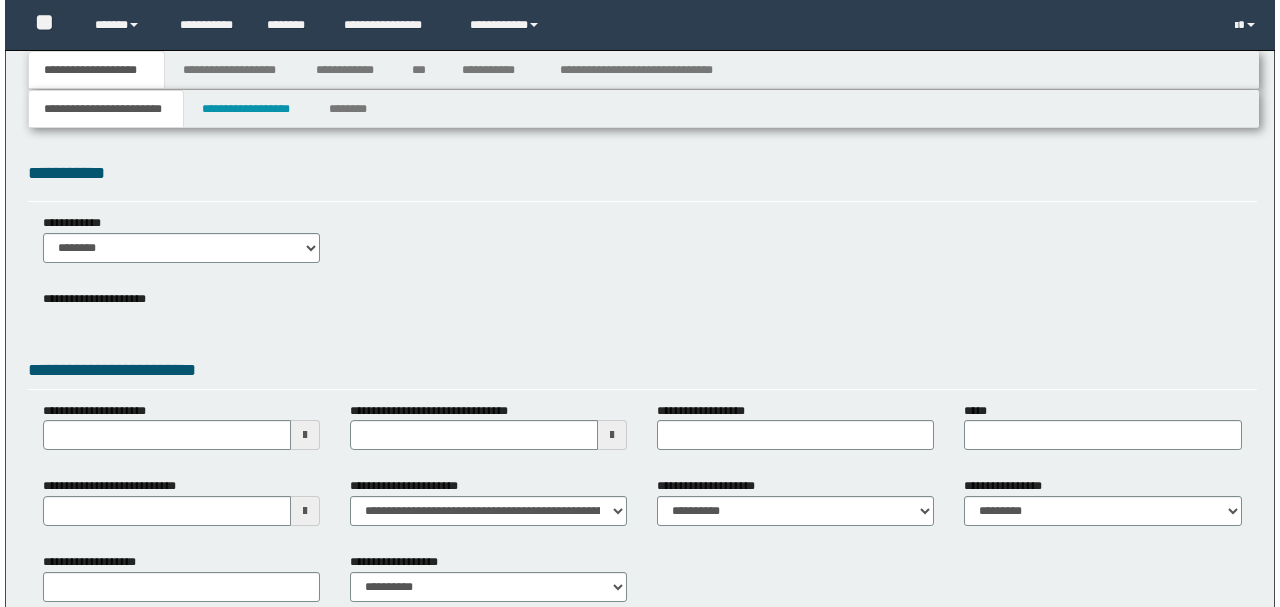 scroll, scrollTop: 0, scrollLeft: 0, axis: both 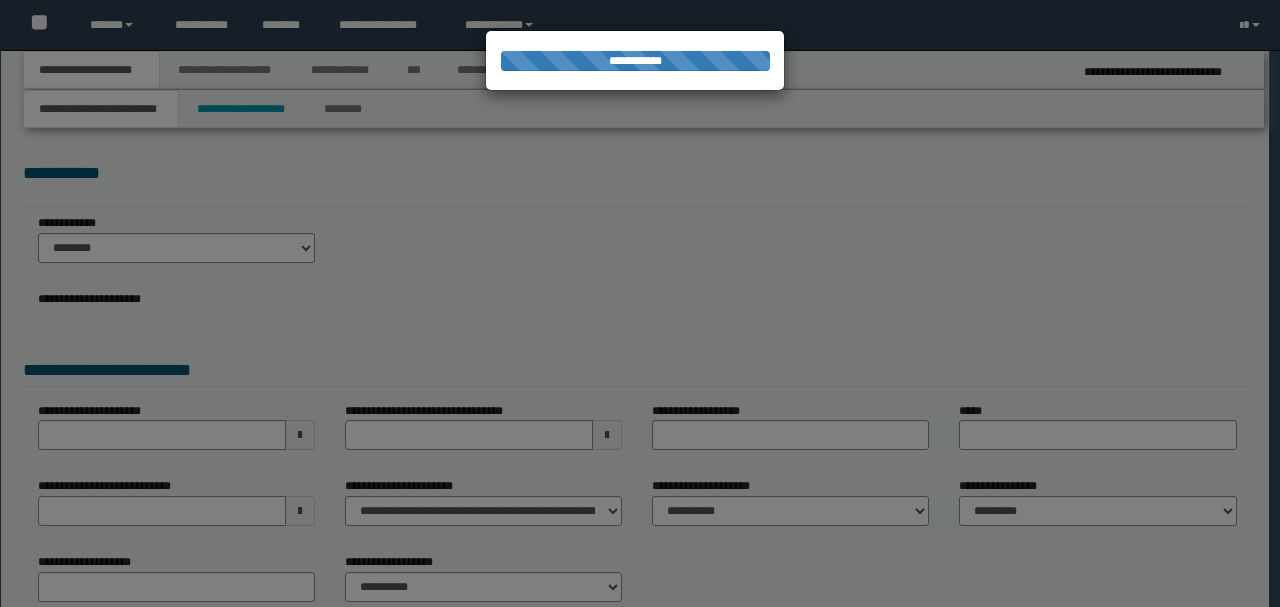 type on "**********" 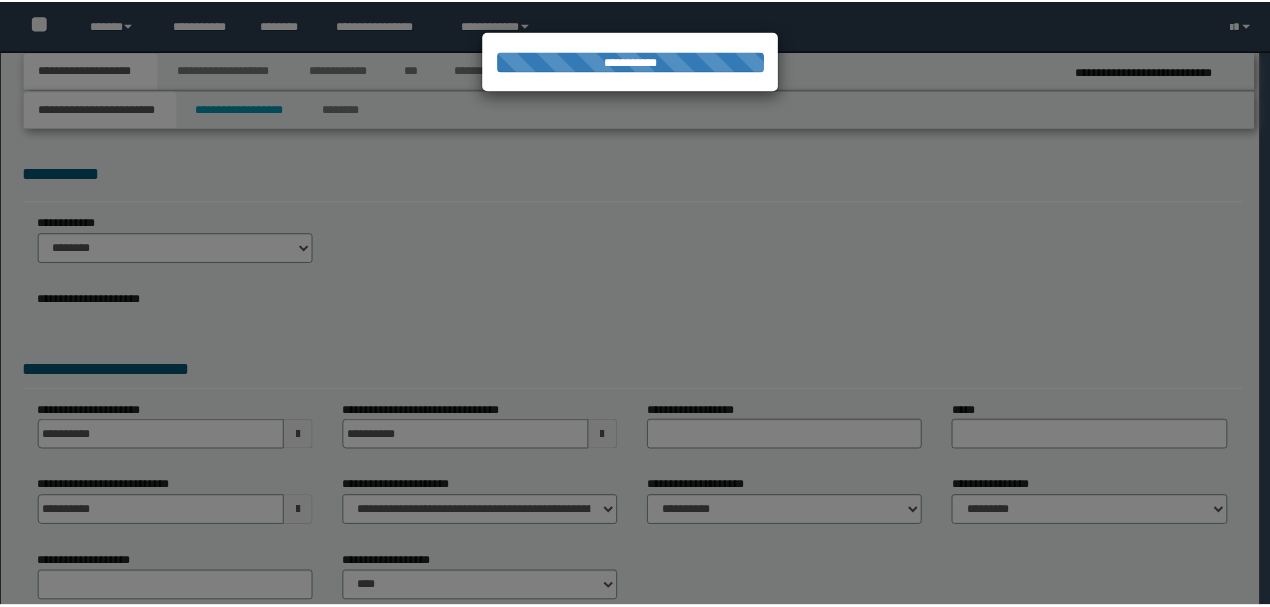 scroll, scrollTop: 0, scrollLeft: 0, axis: both 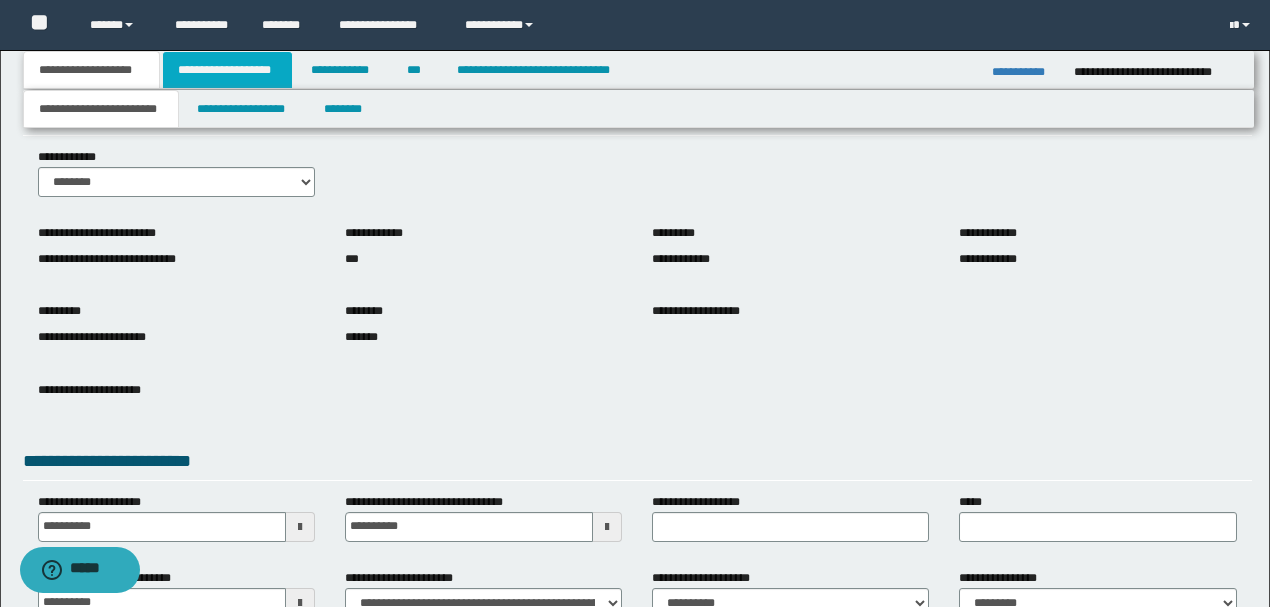 click on "**********" at bounding box center [227, 70] 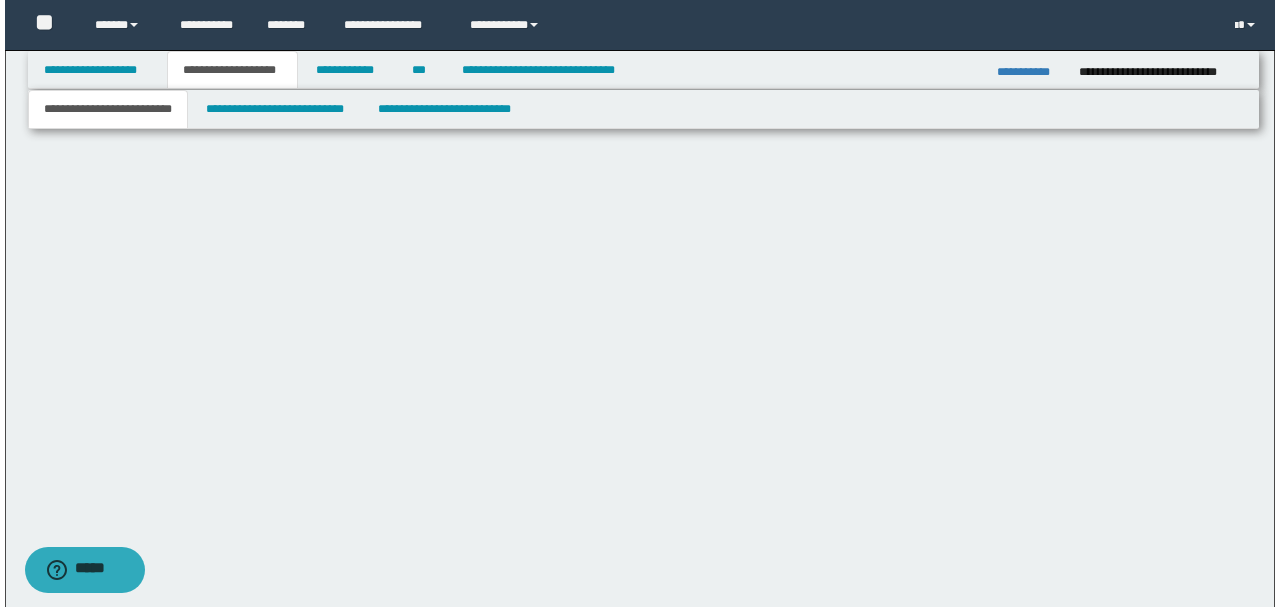 scroll, scrollTop: 0, scrollLeft: 0, axis: both 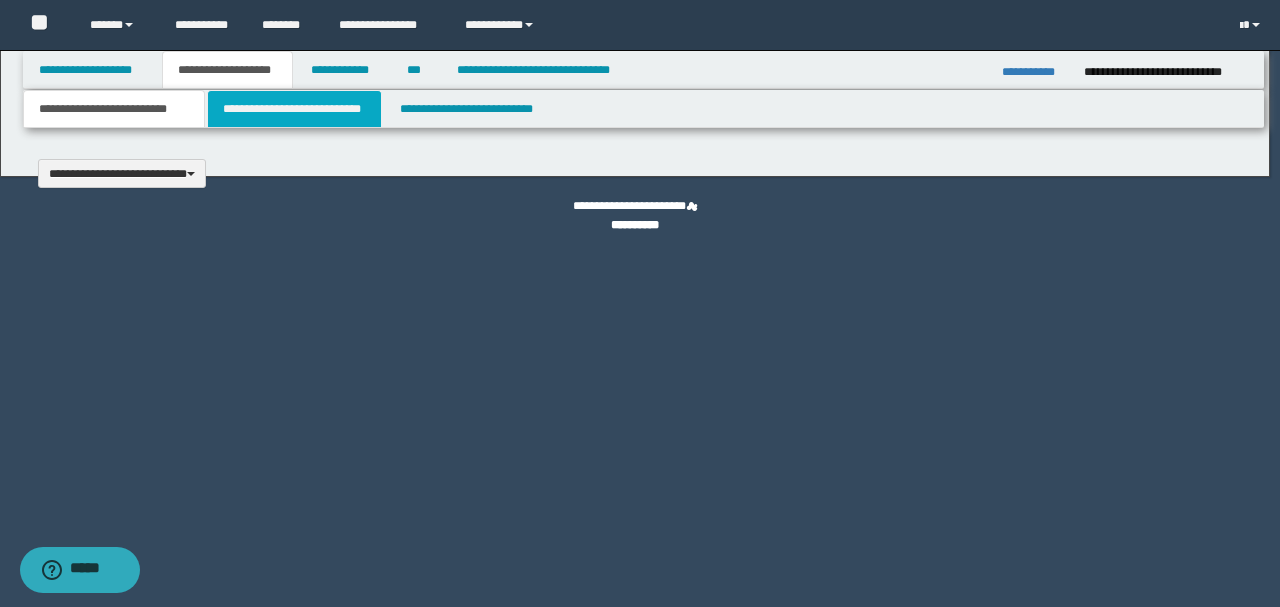 click on "**********" at bounding box center [635, 303] 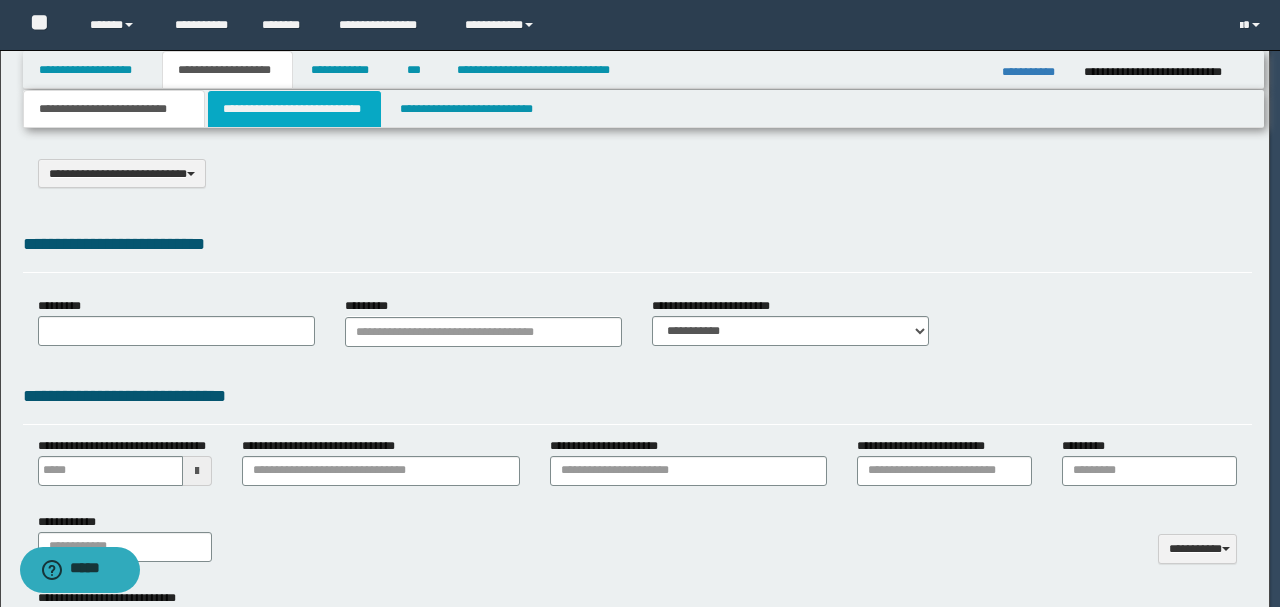 scroll, scrollTop: 0, scrollLeft: 0, axis: both 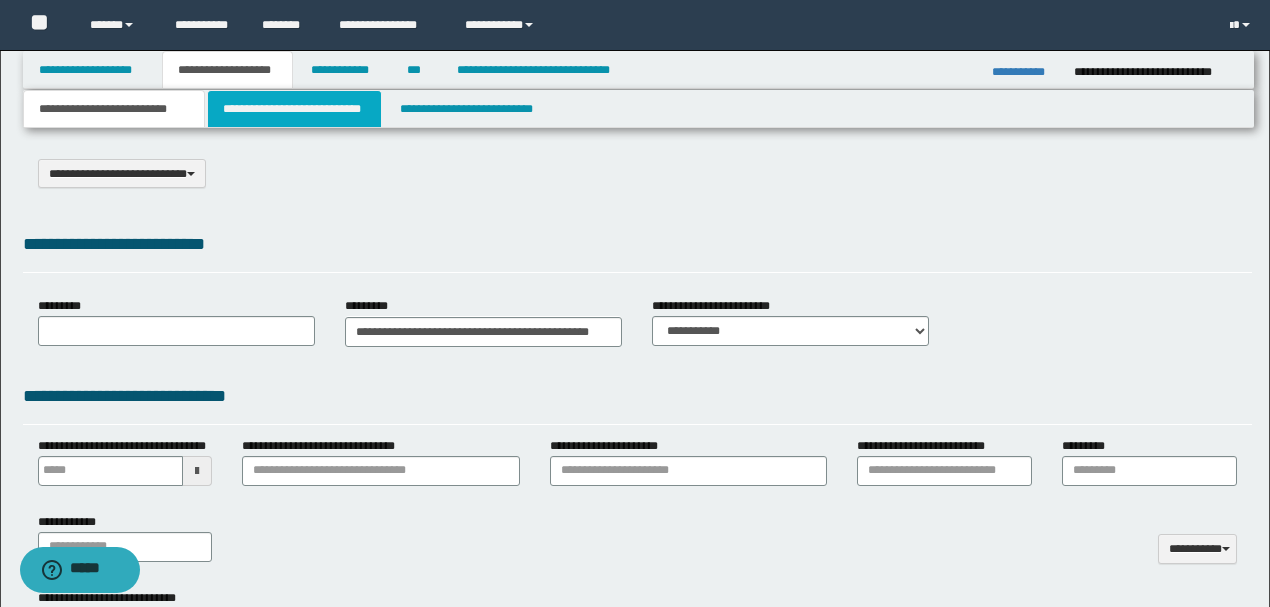 click on "**********" at bounding box center [294, 109] 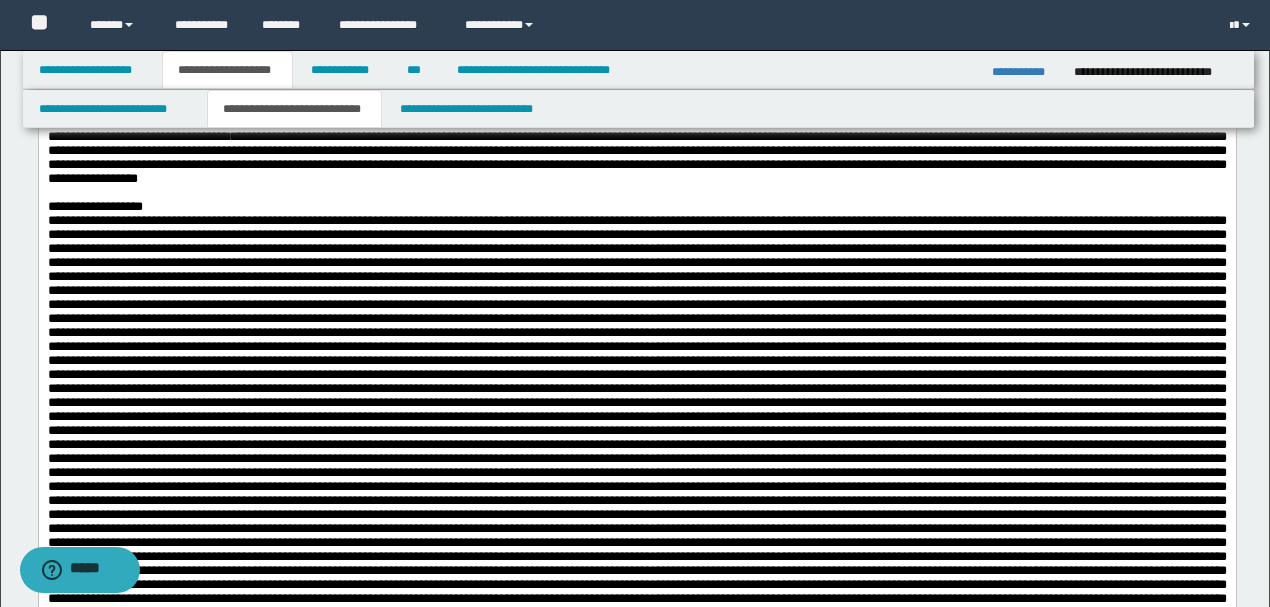 scroll, scrollTop: 0, scrollLeft: 0, axis: both 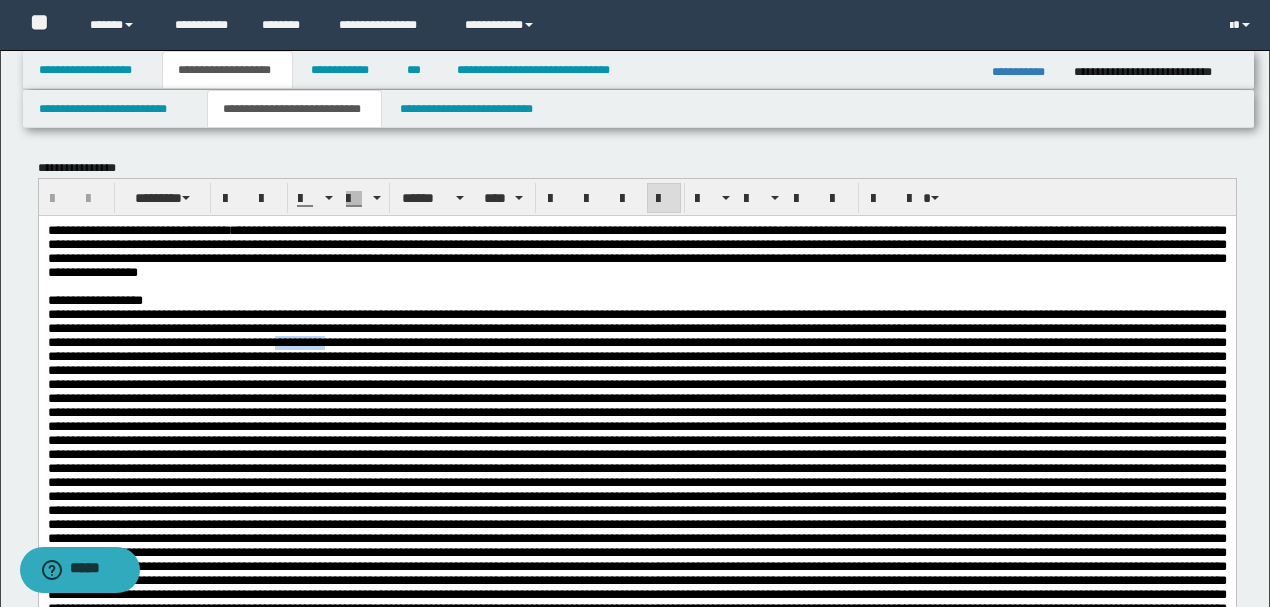 drag, startPoint x: 780, startPoint y: 366, endPoint x: 844, endPoint y: 366, distance: 64 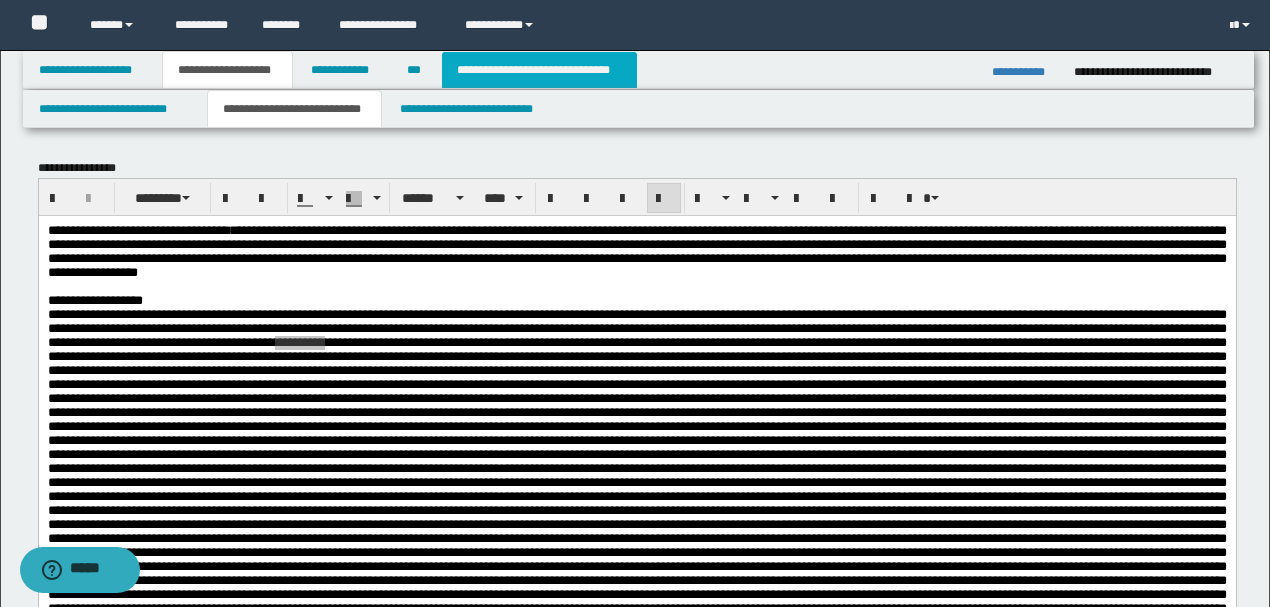 click on "**********" at bounding box center [539, 70] 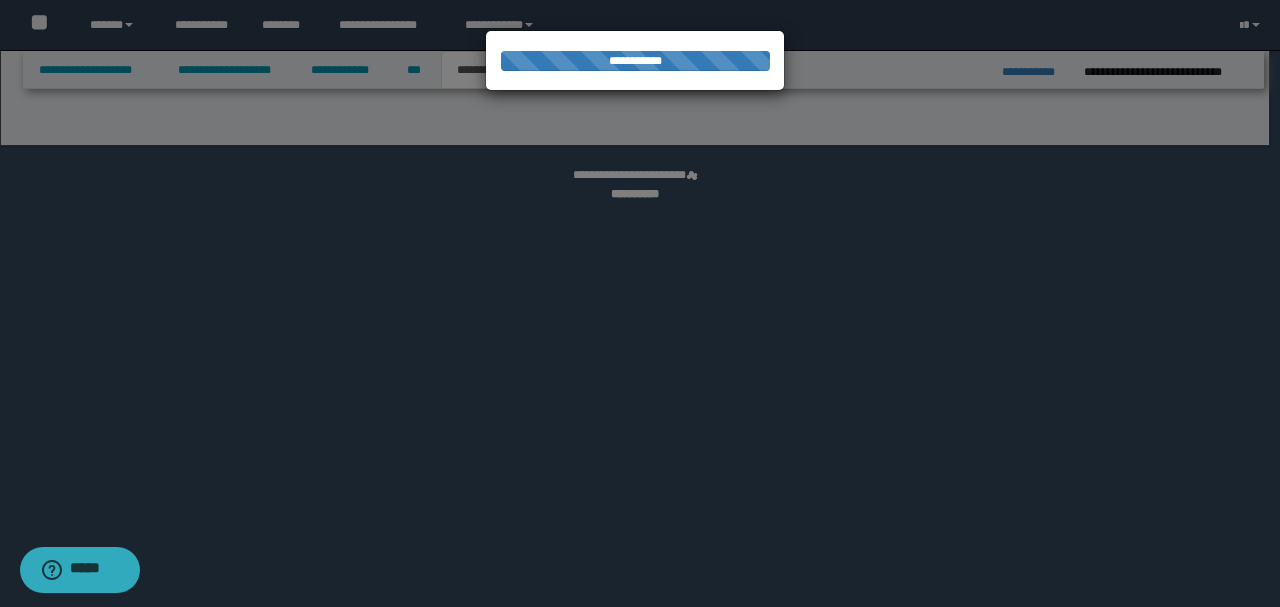 select on "*" 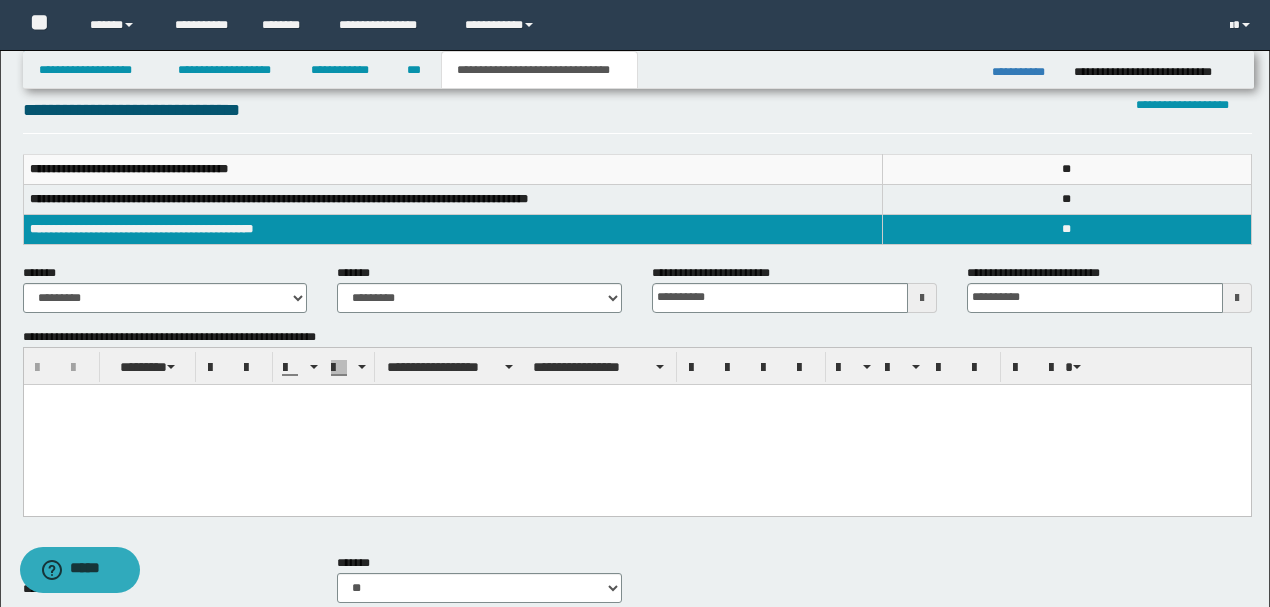 scroll, scrollTop: 466, scrollLeft: 0, axis: vertical 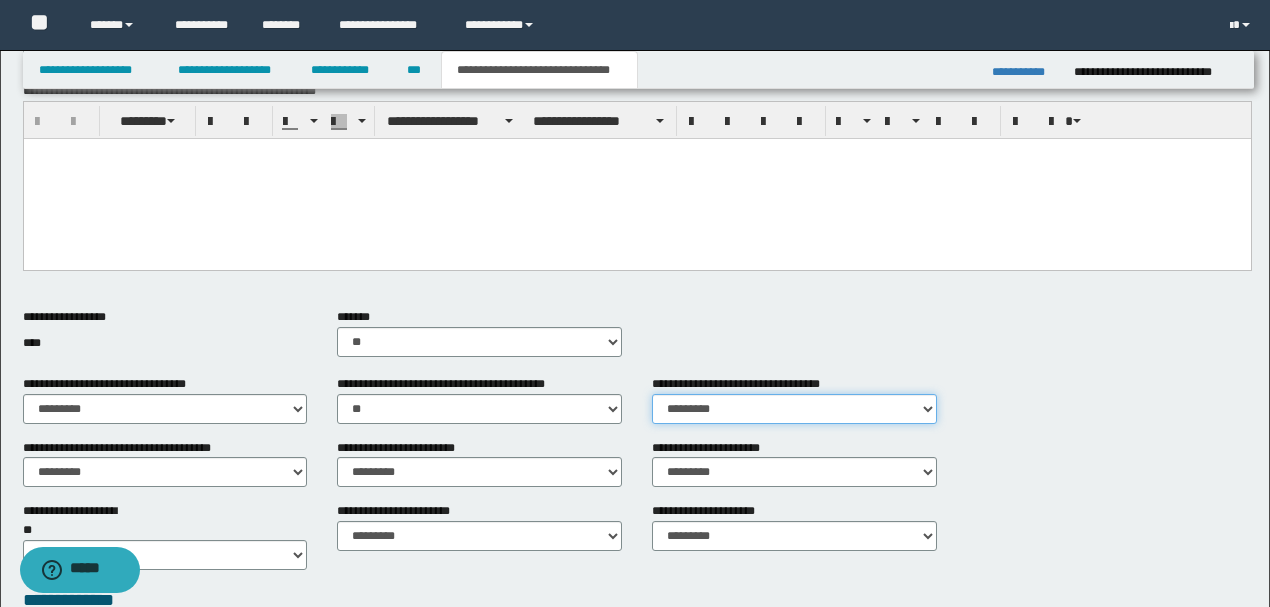 click on "*********
**
**" at bounding box center [794, 409] 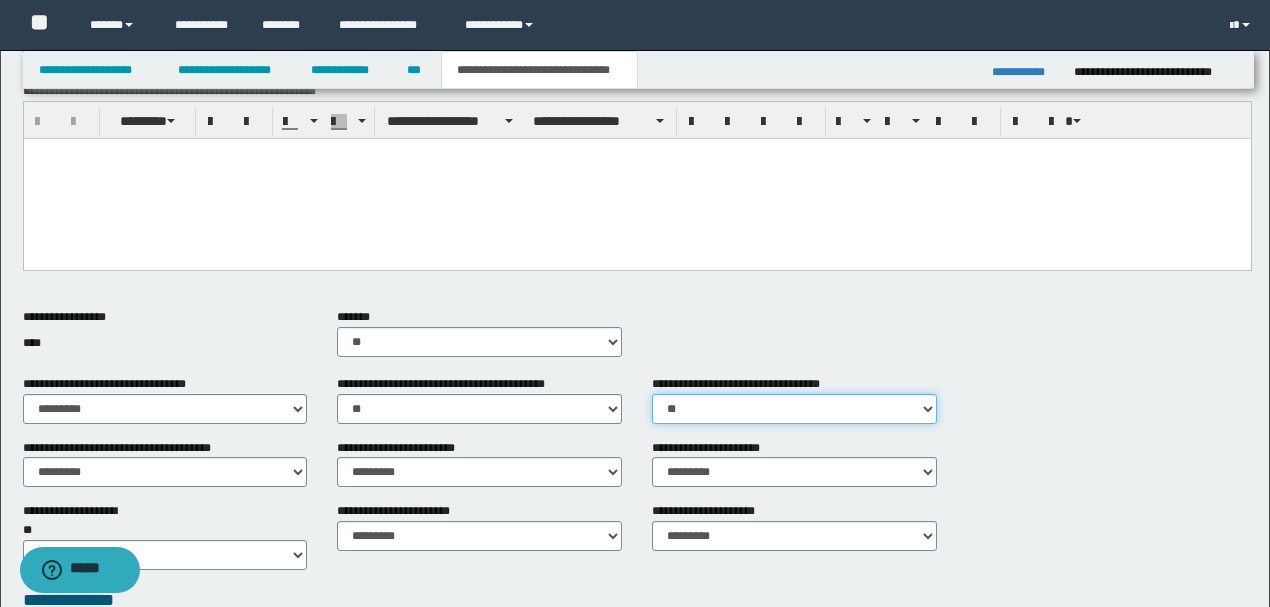 click on "*********
**
**" at bounding box center (794, 409) 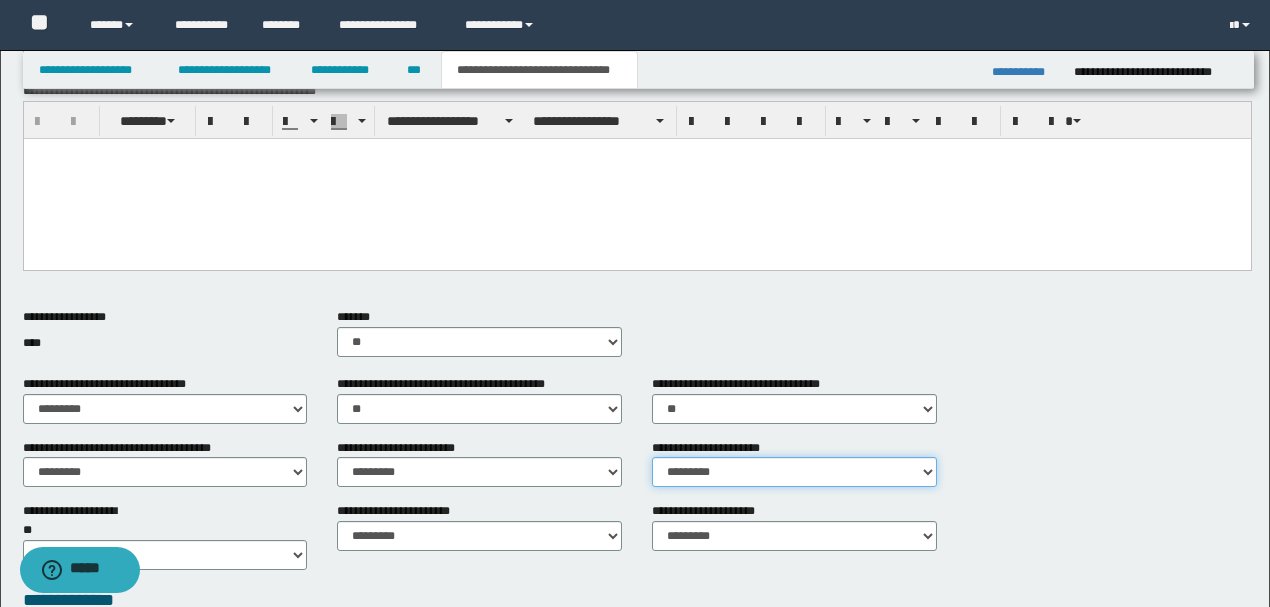 click on "*********
**
**" at bounding box center (794, 472) 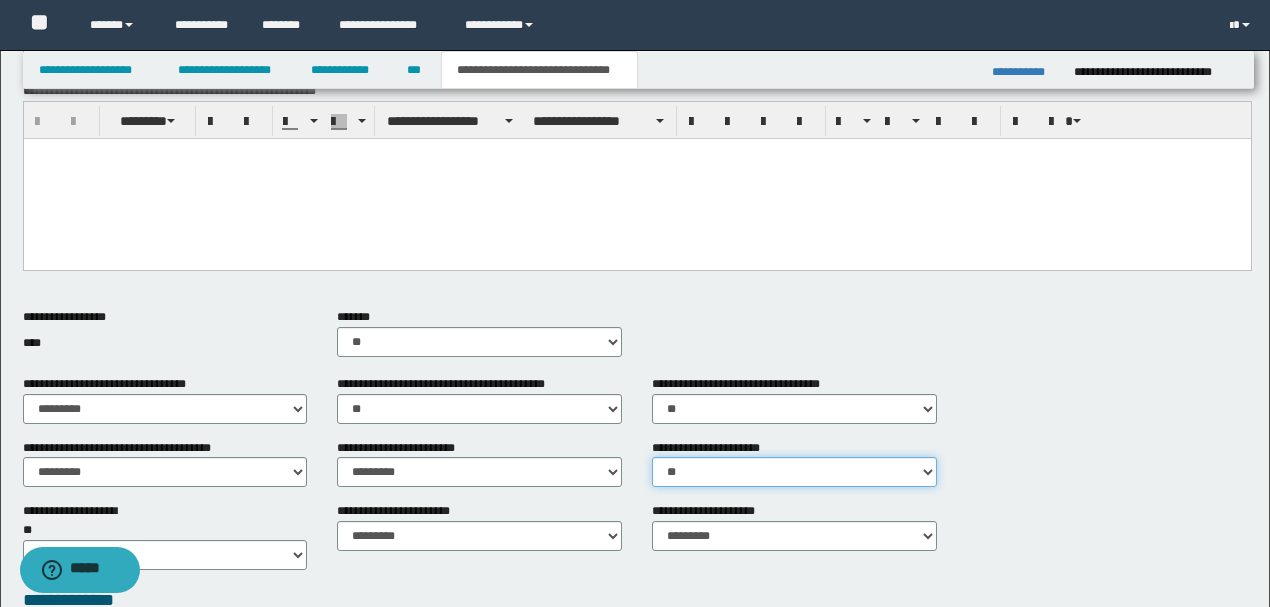 click on "*********
**
**" at bounding box center [794, 472] 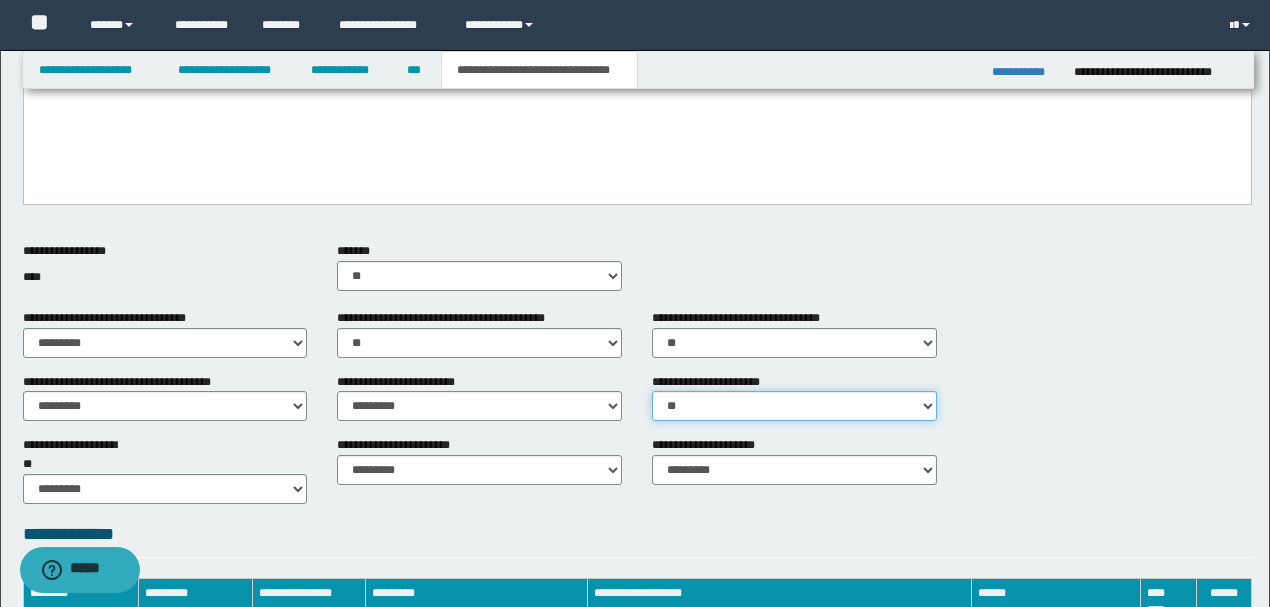 scroll, scrollTop: 733, scrollLeft: 0, axis: vertical 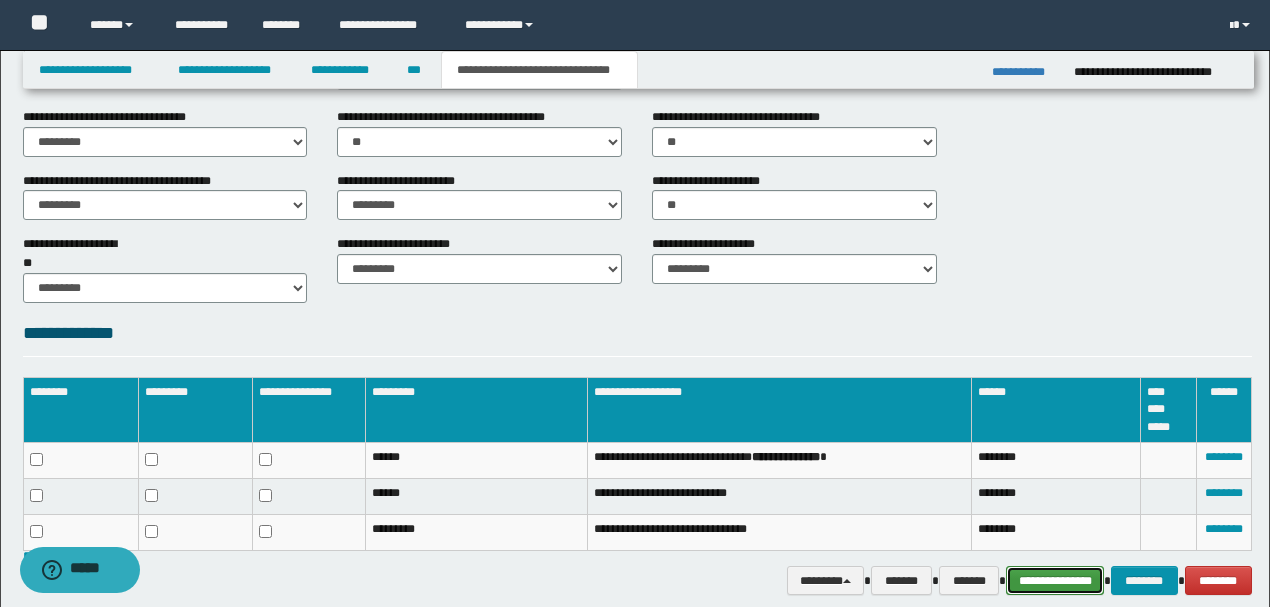 click on "**********" at bounding box center (1055, 580) 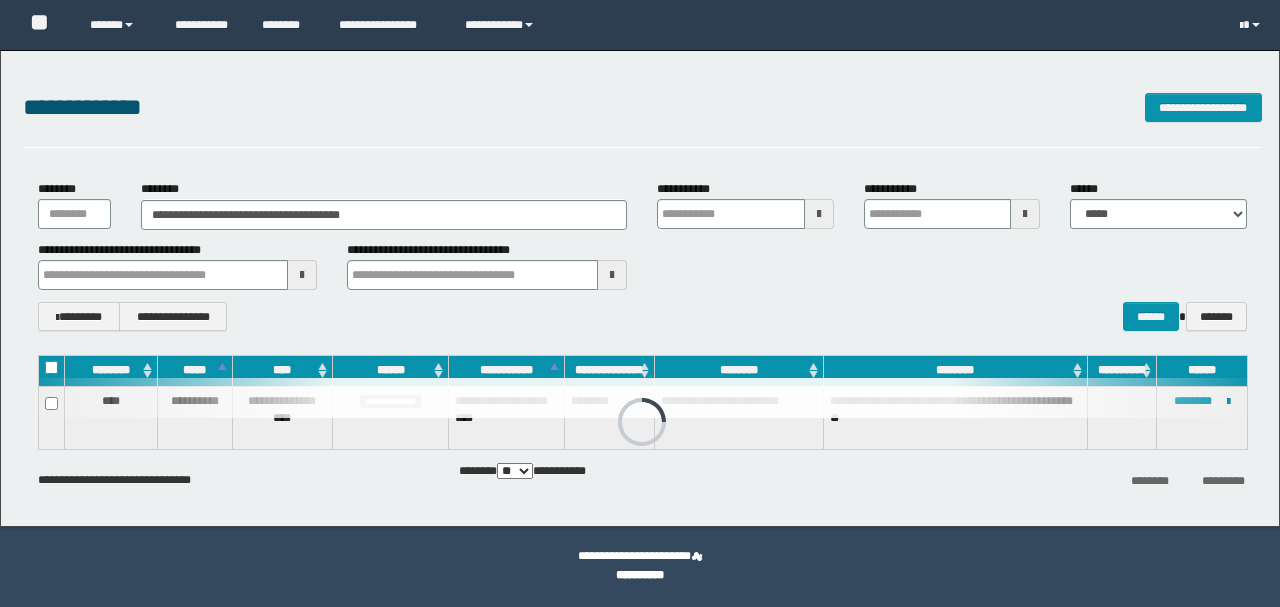 scroll, scrollTop: 0, scrollLeft: 0, axis: both 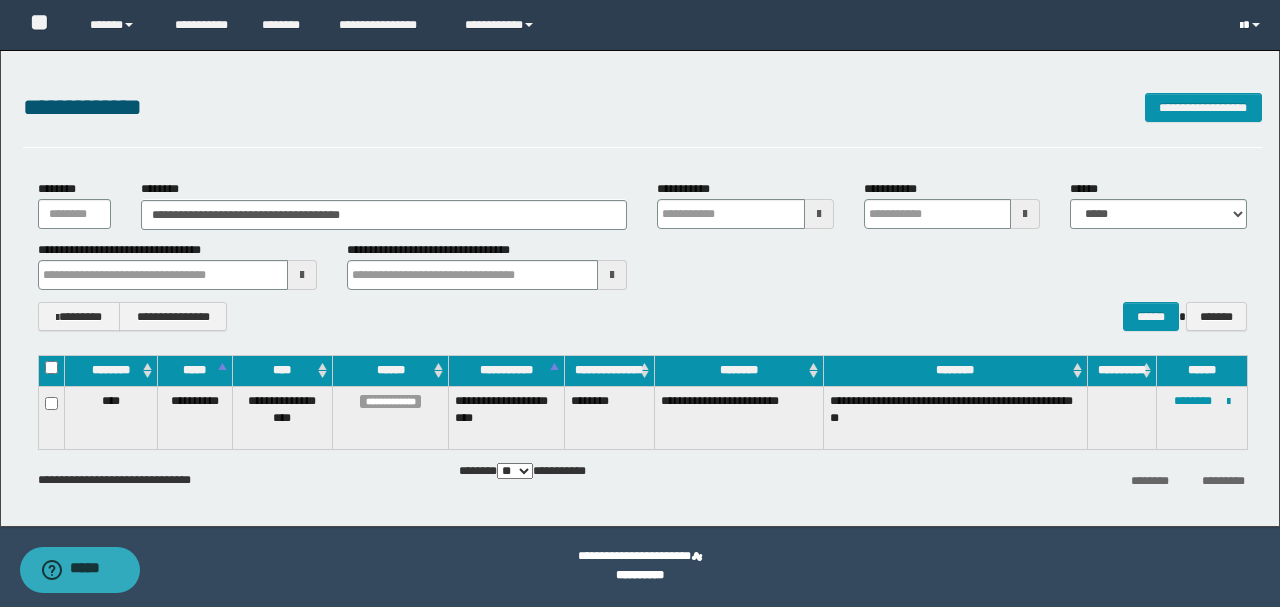 click at bounding box center [1252, 25] 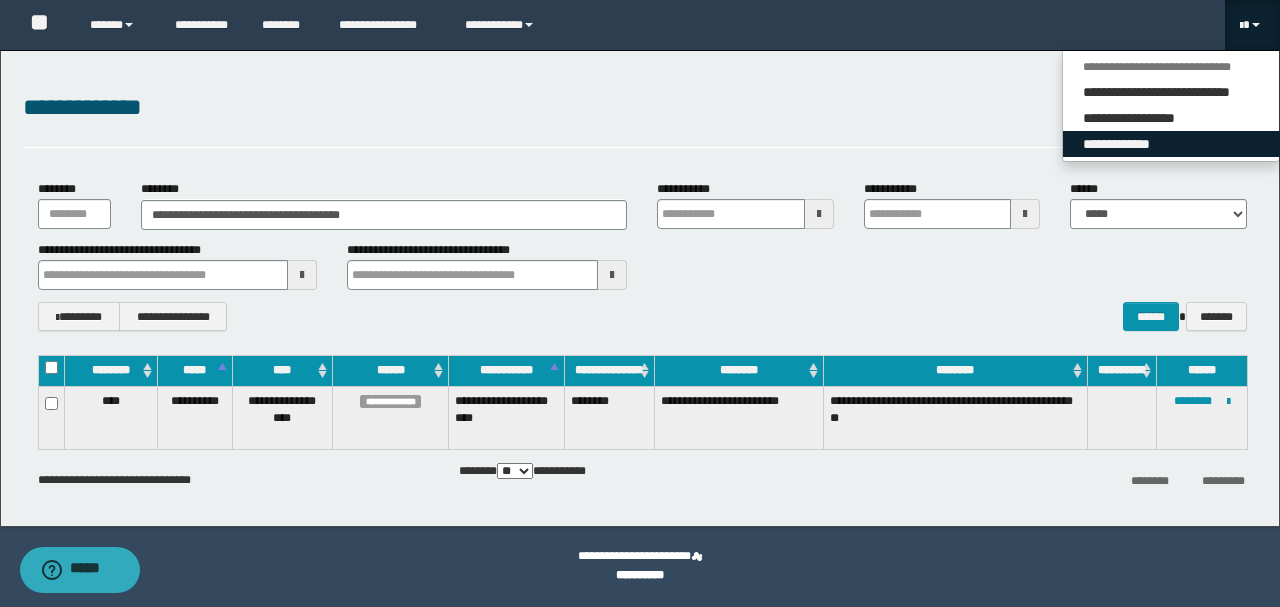 click on "**********" at bounding box center [1171, 144] 